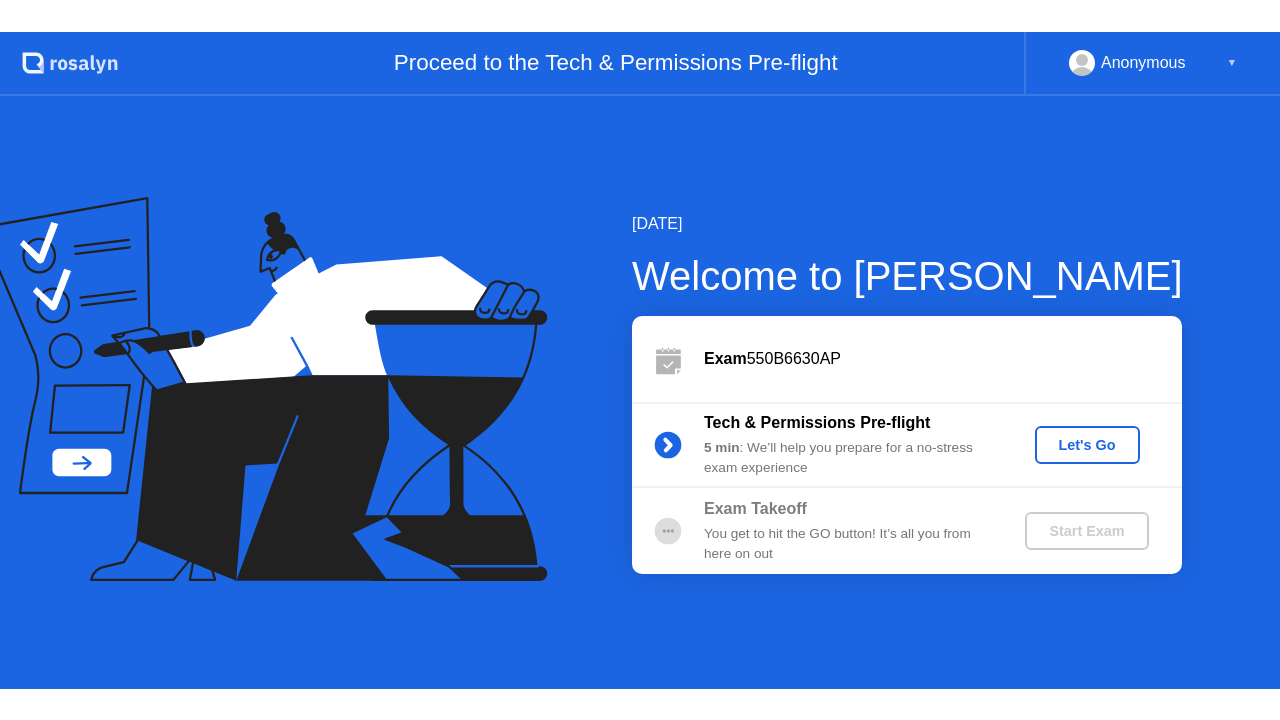 scroll, scrollTop: 0, scrollLeft: 0, axis: both 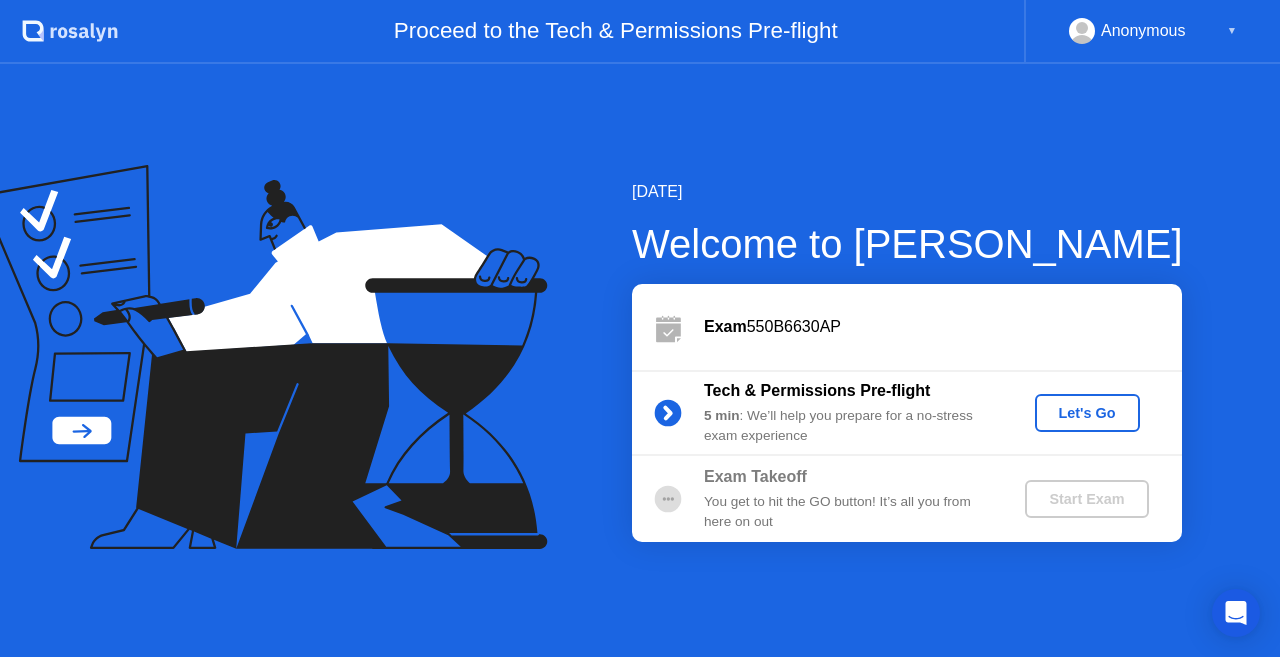 click on "Let's Go" 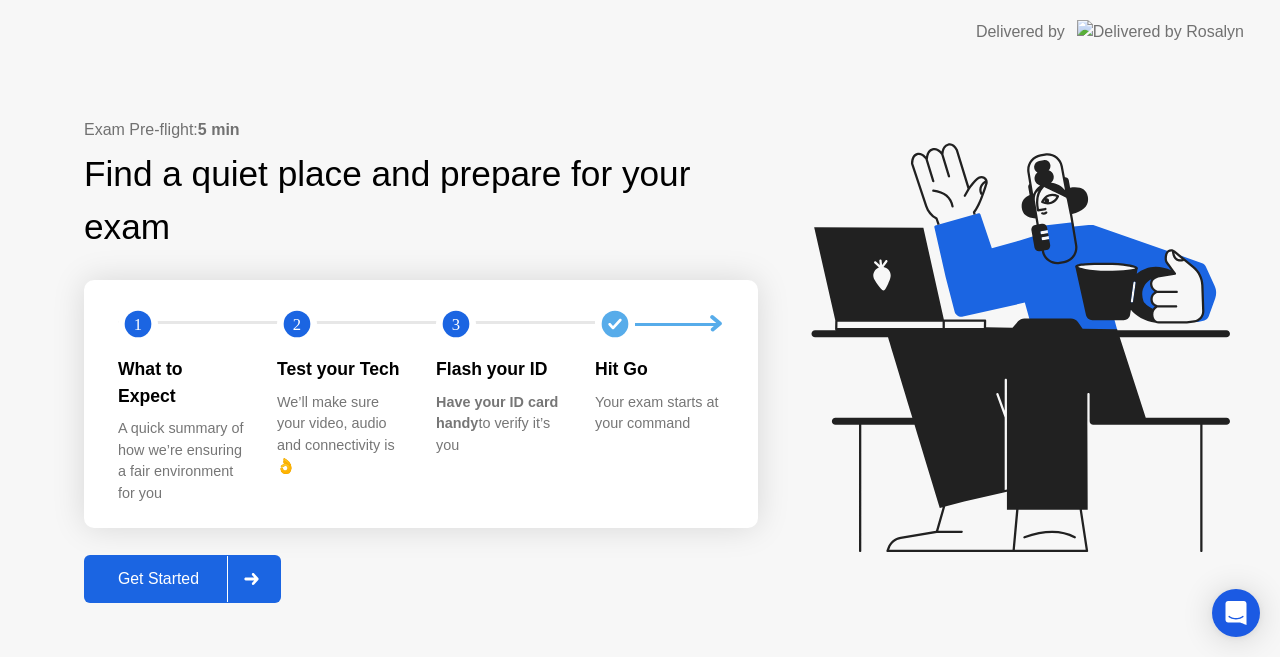 click on "Get Started" 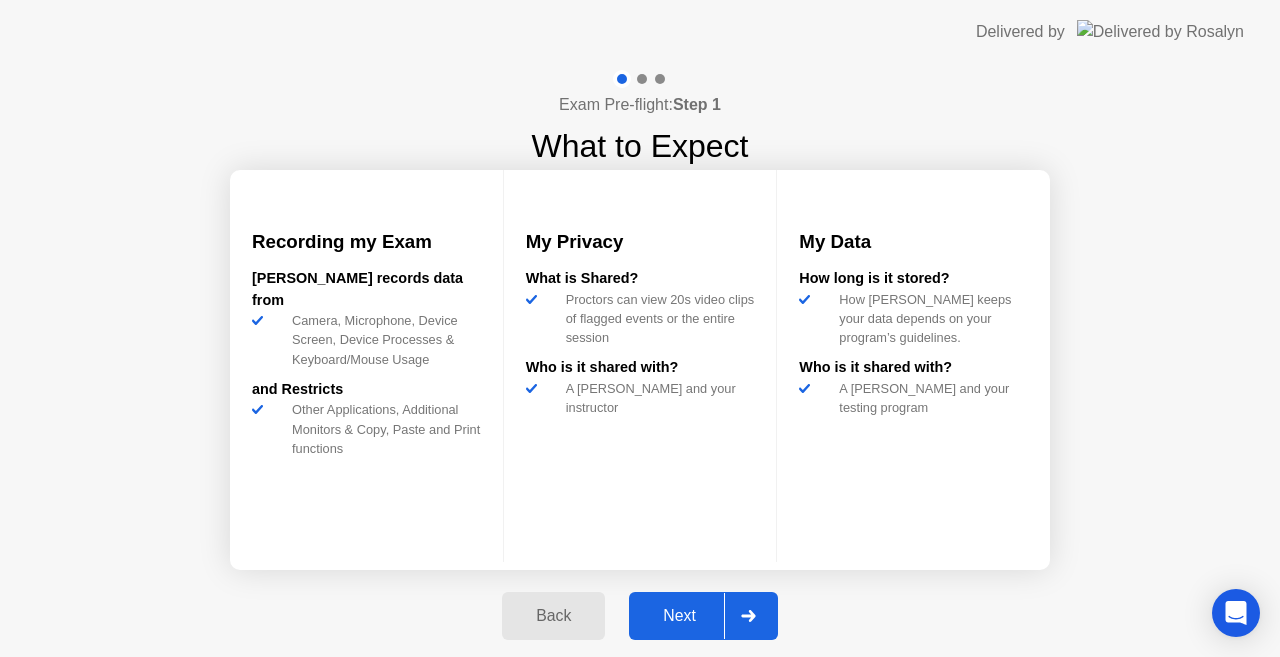 click on "Next" 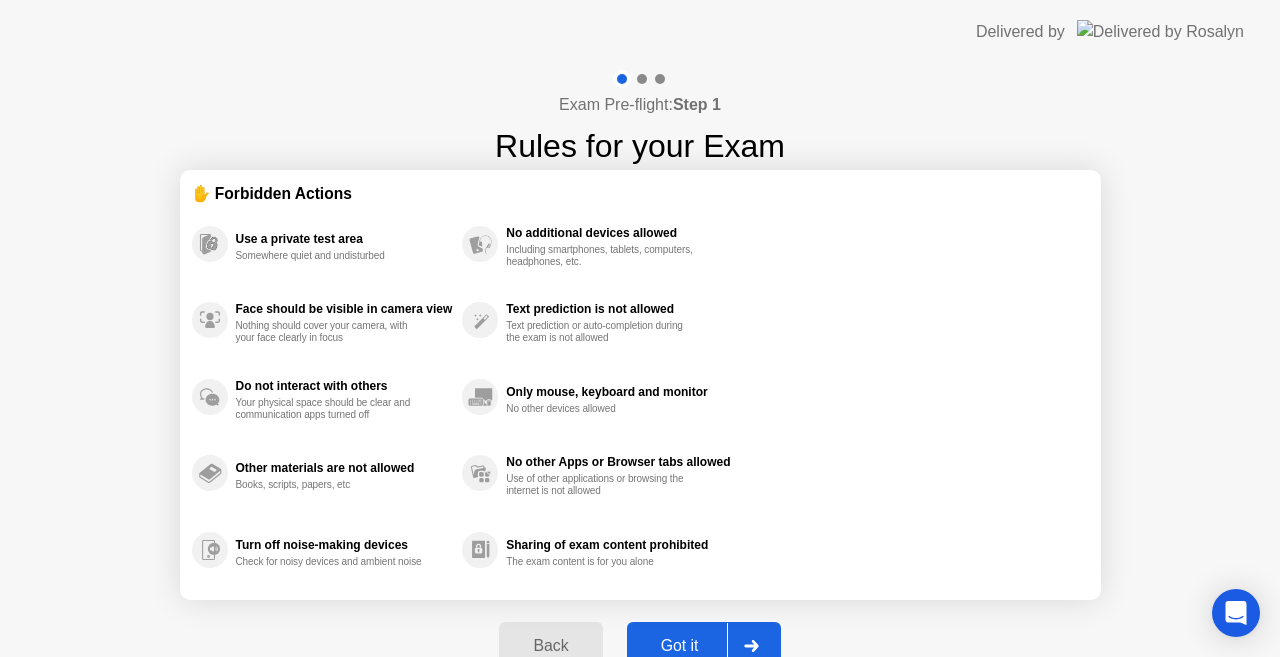 click on "Got it" 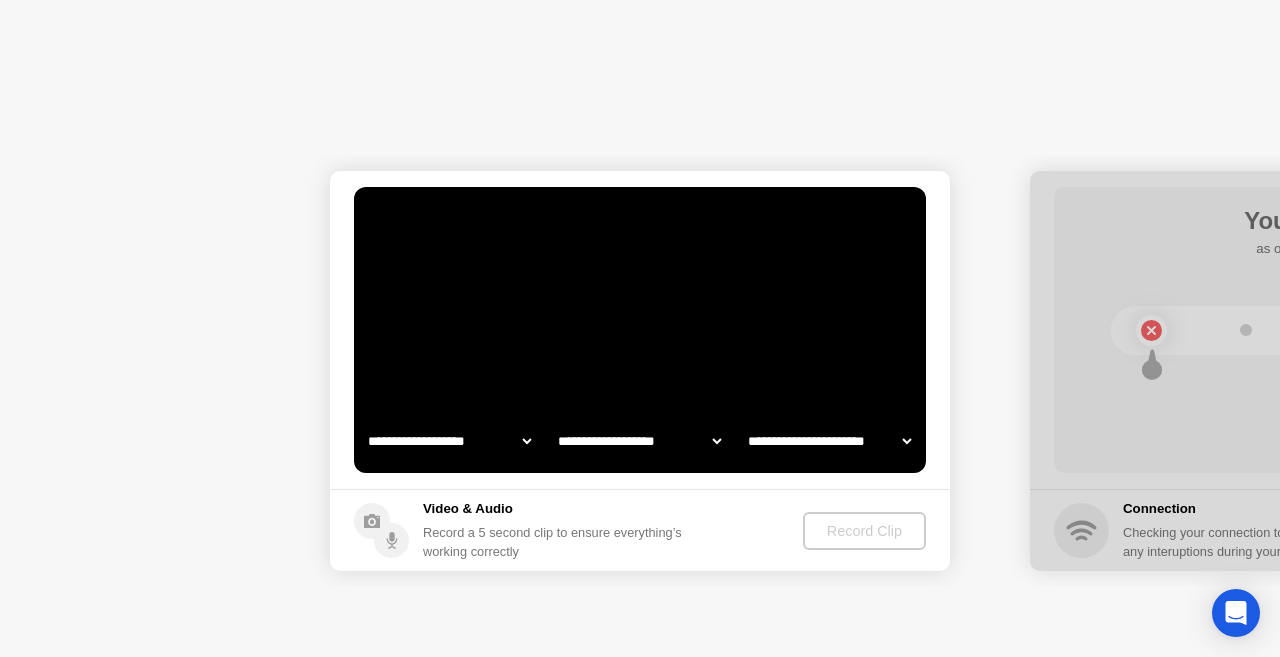 select on "**********" 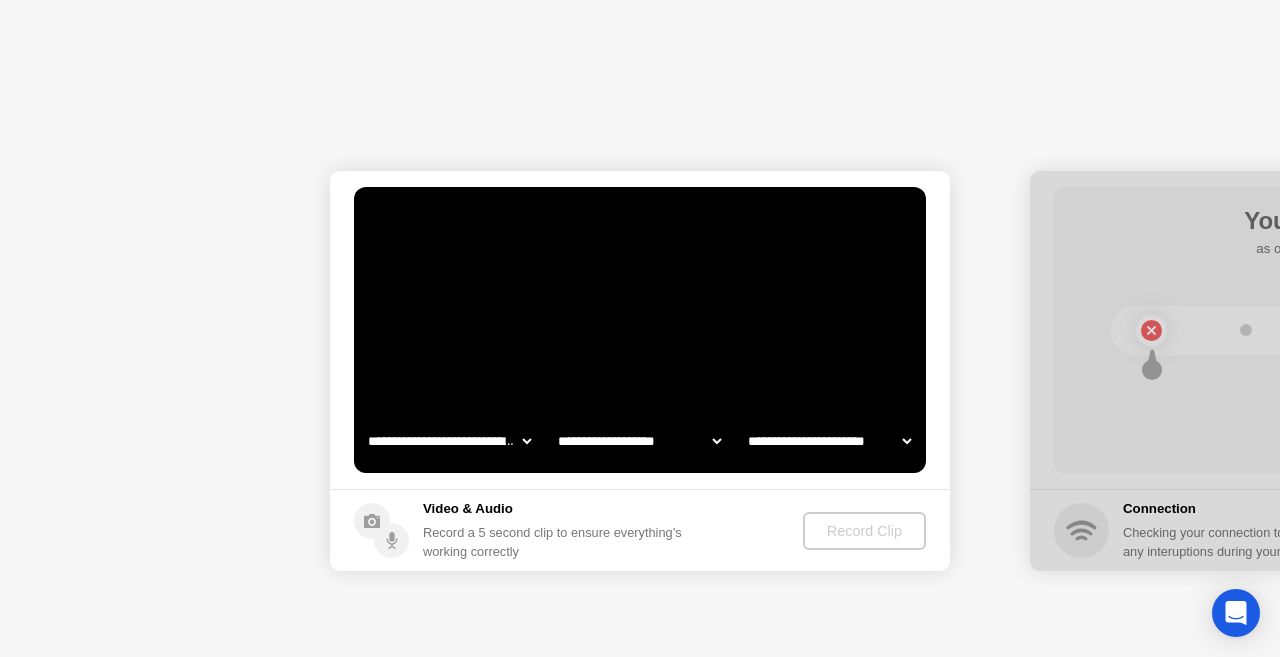 select on "*******" 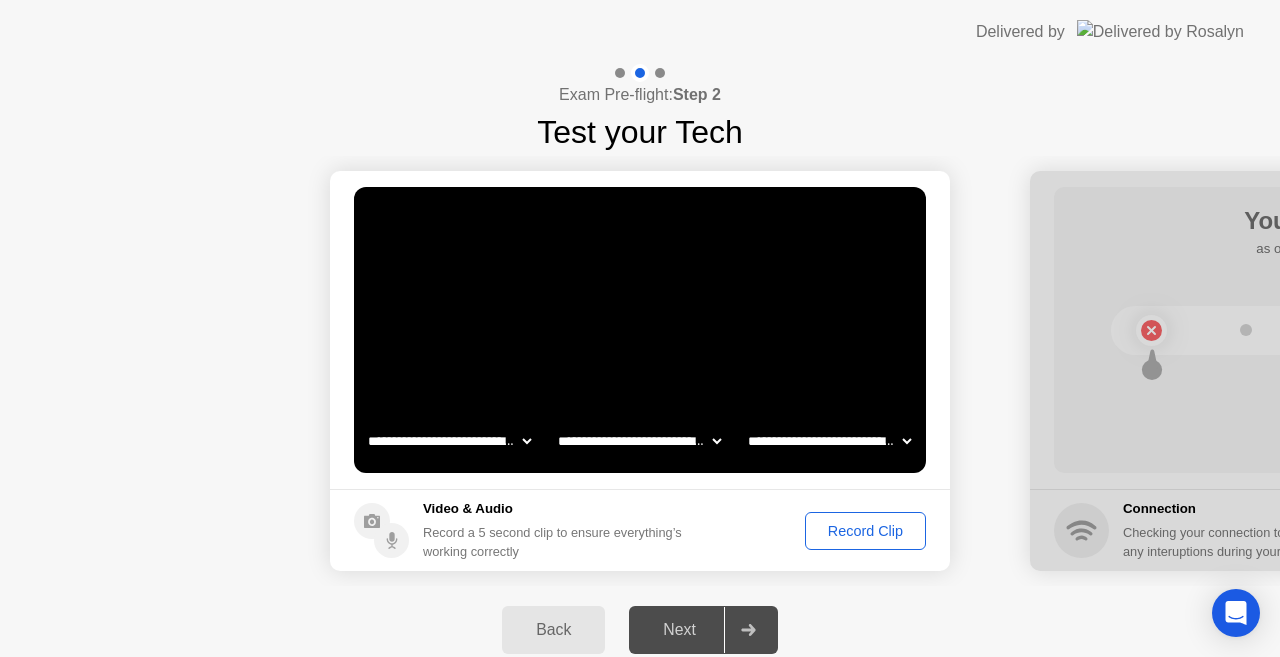 click on "Record Clip" 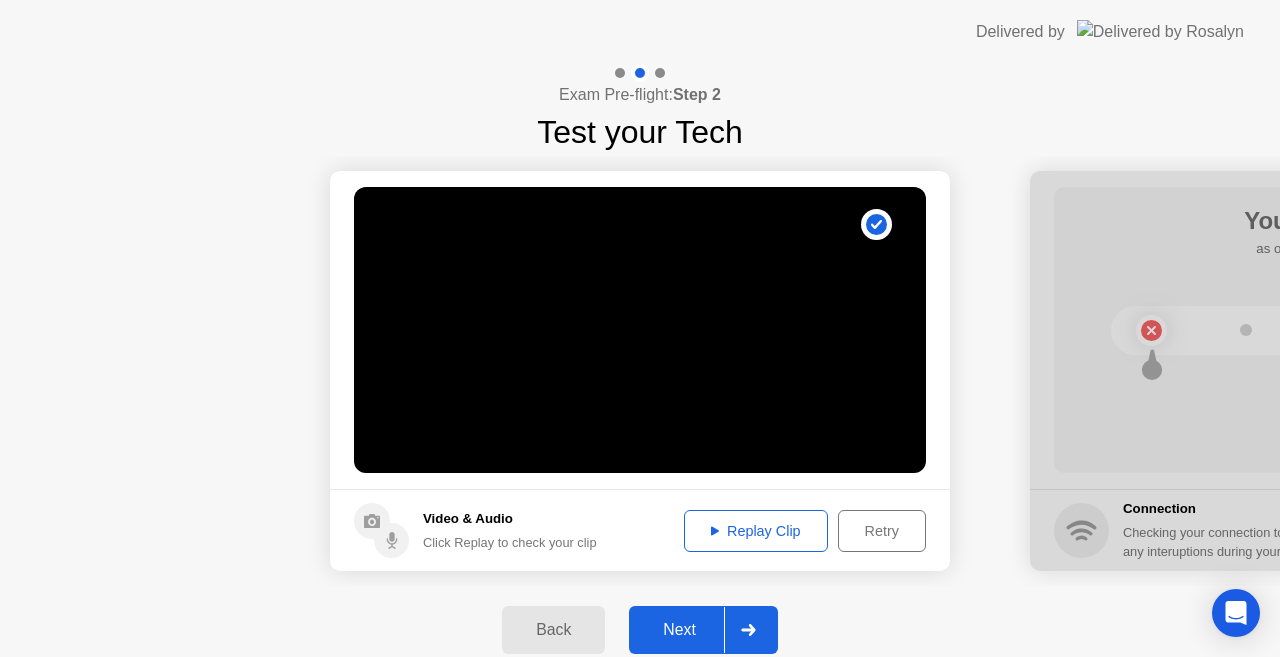 click on "Replay Clip" 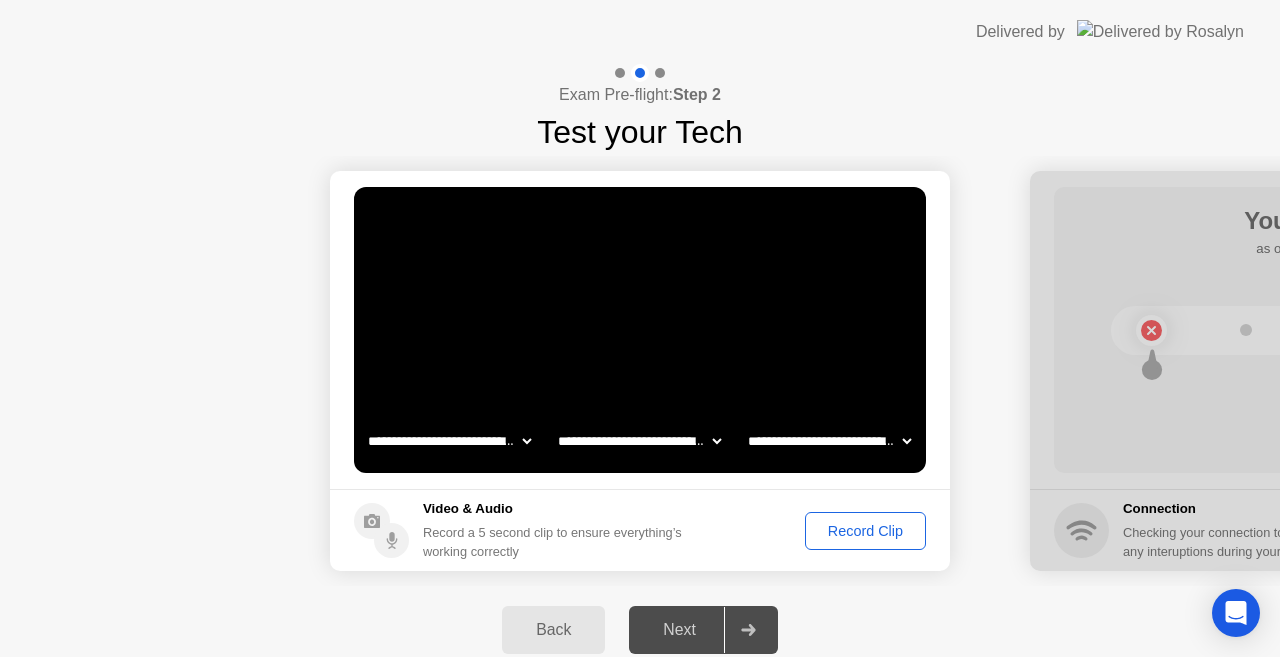 click on "Record Clip" 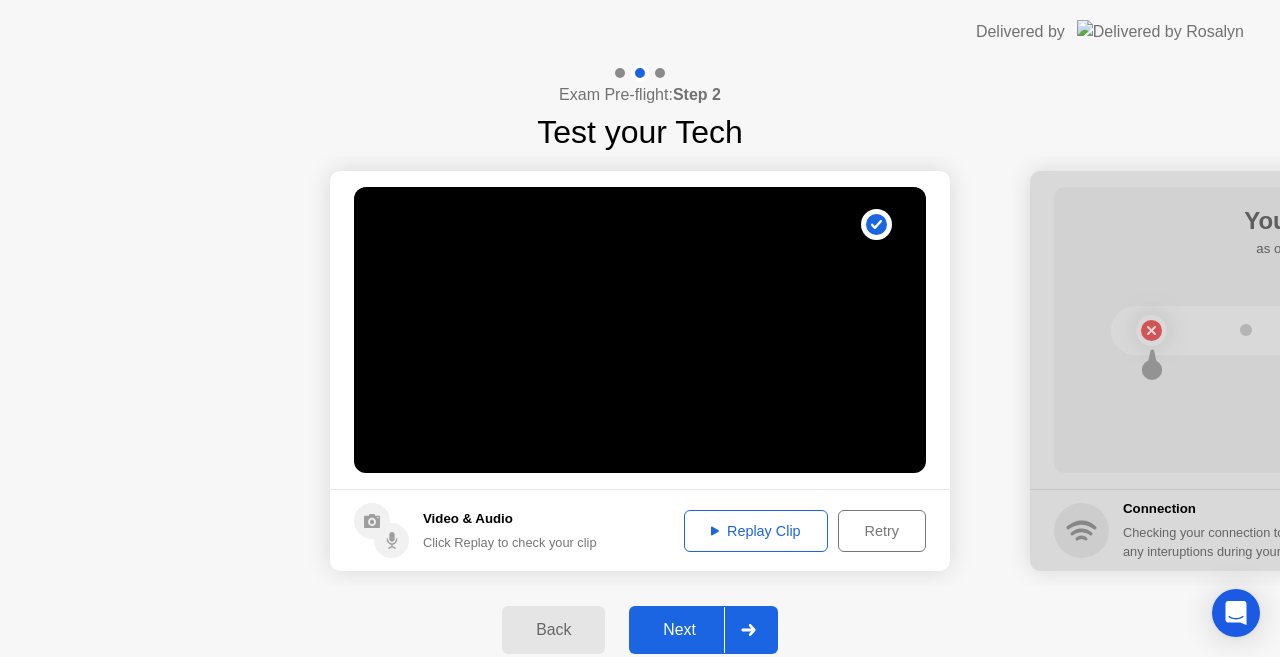 click on "Replay Clip" 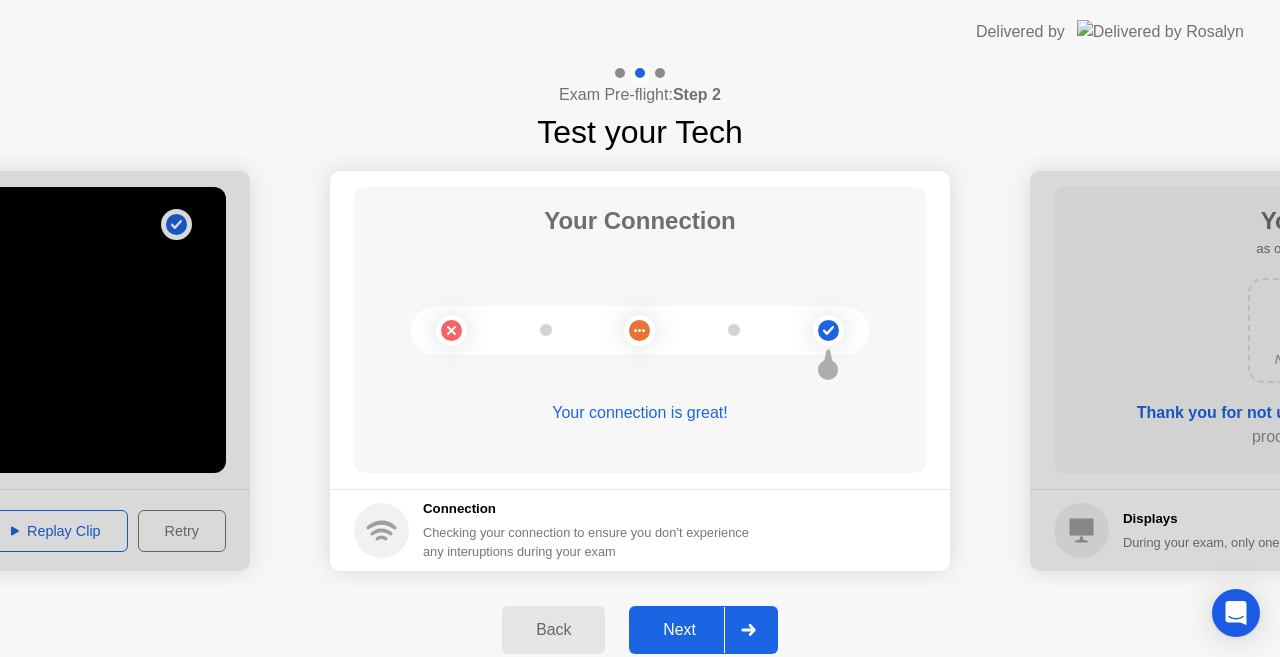 click on "Next" 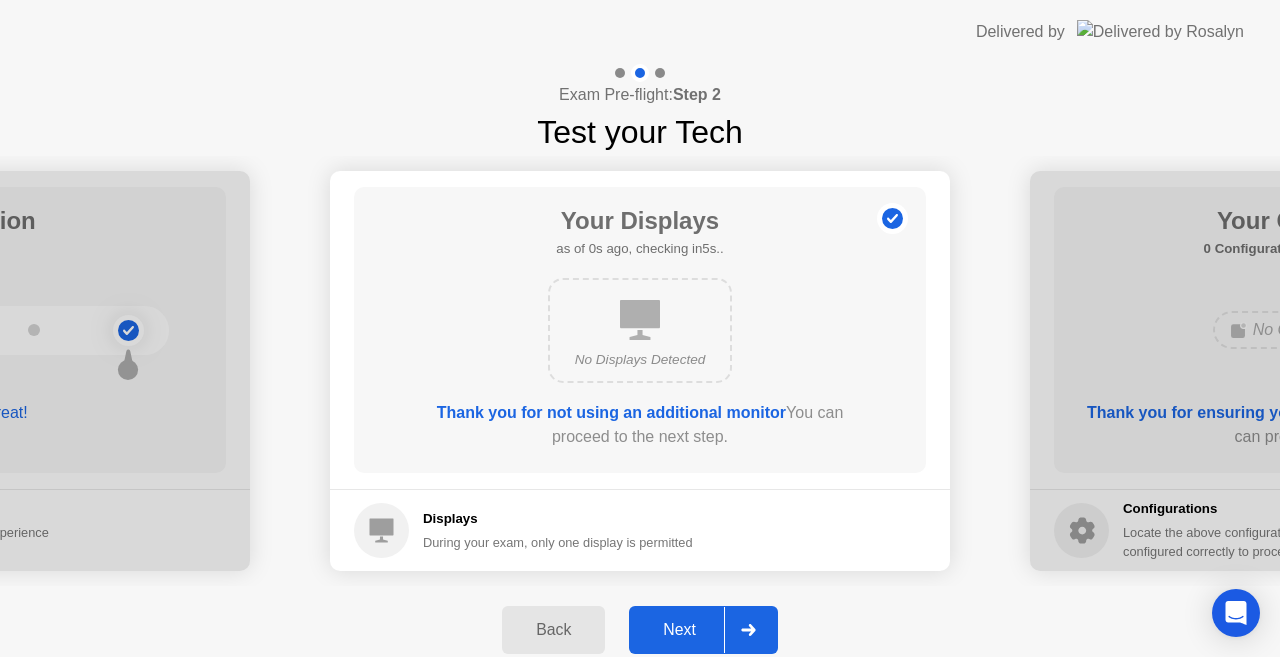 click on "Next" 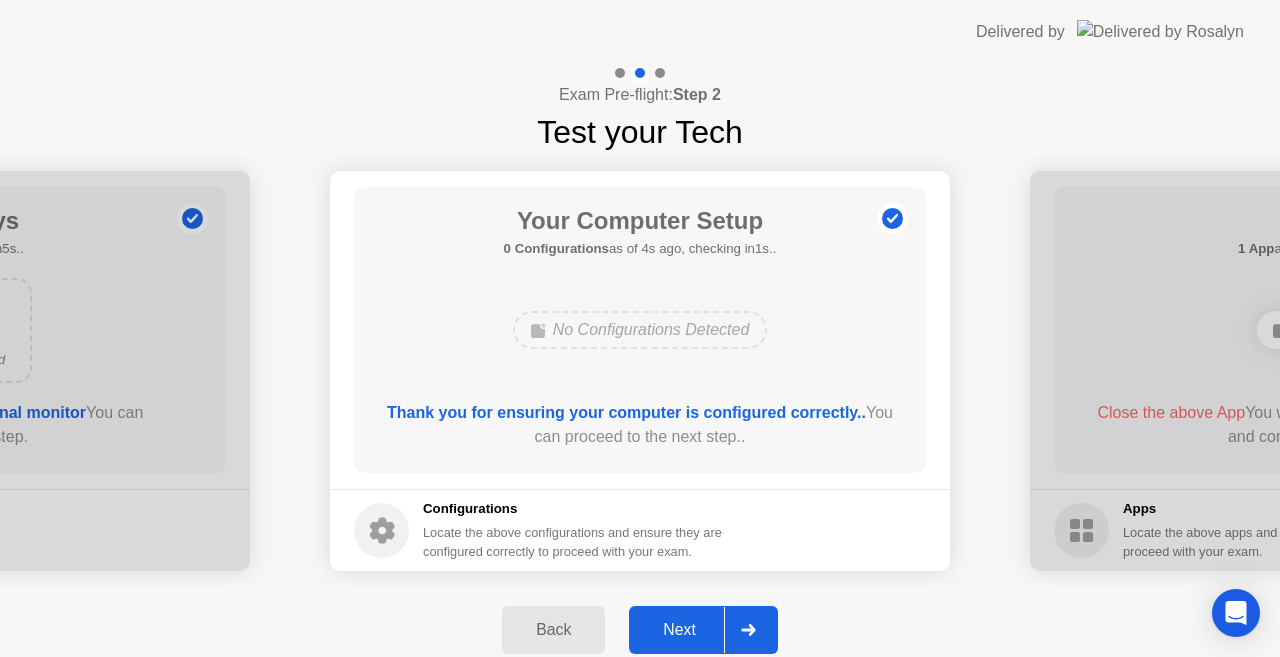 click on "Next" 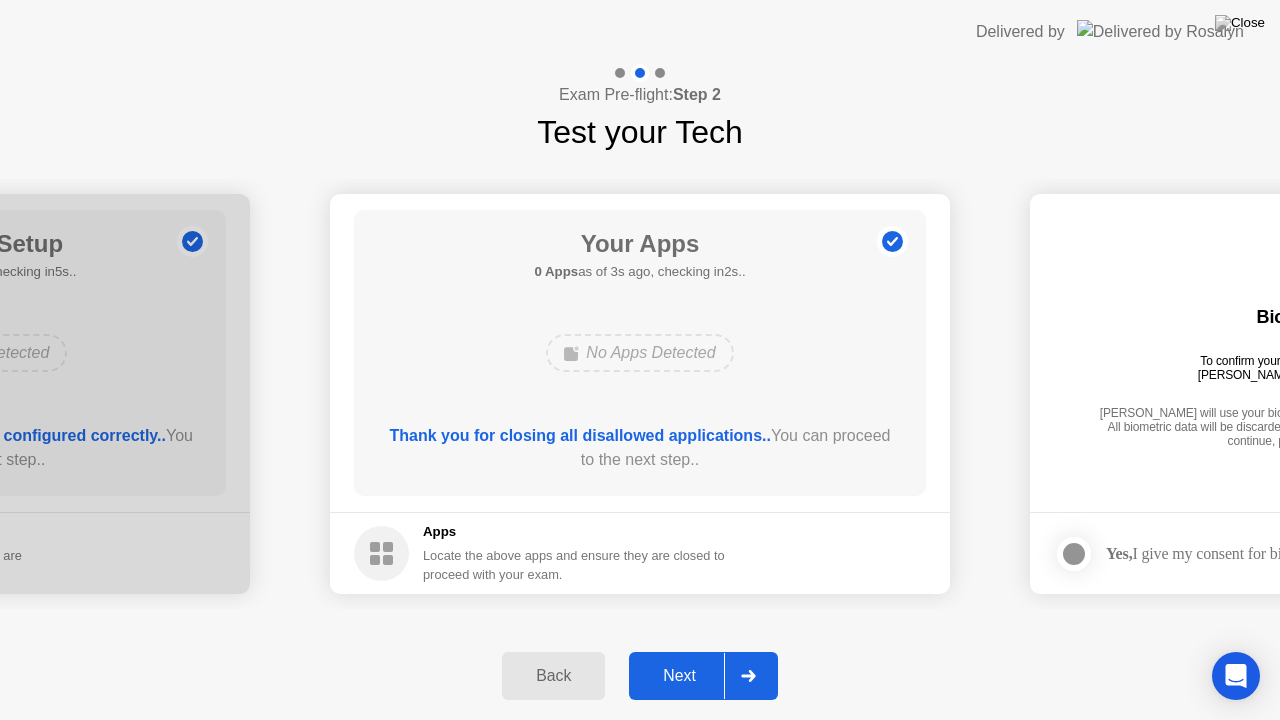 click 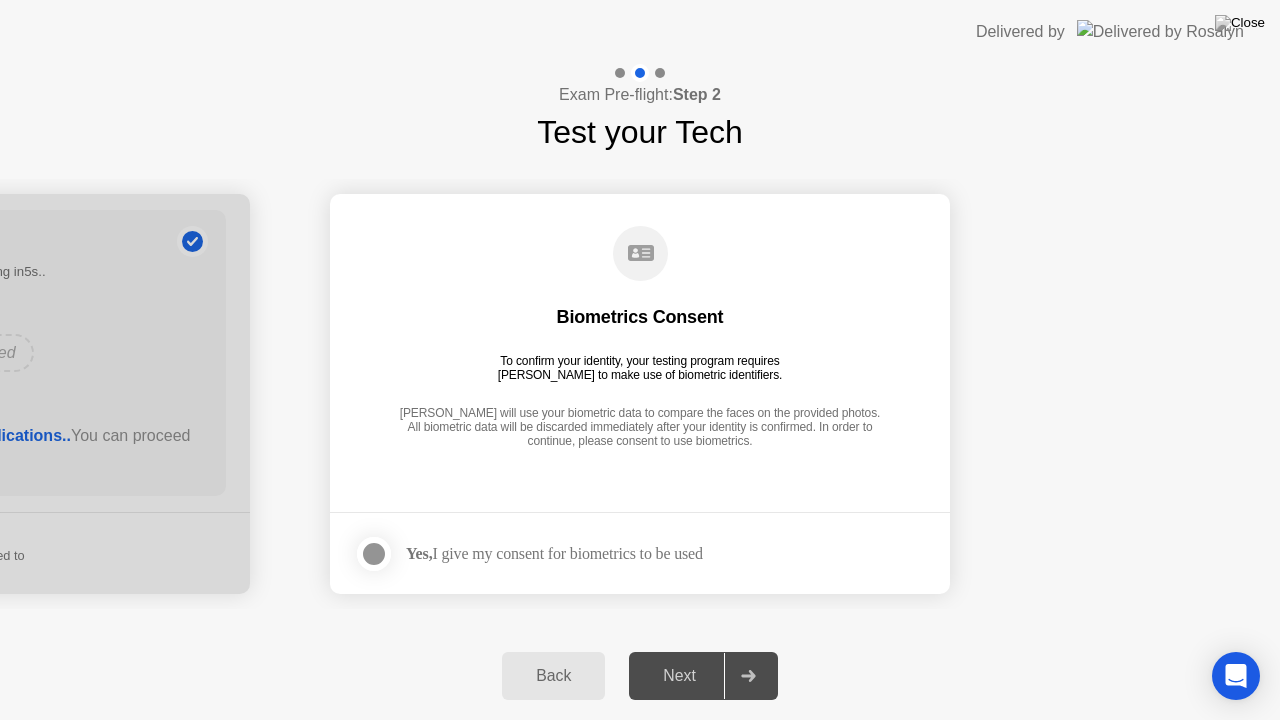 click 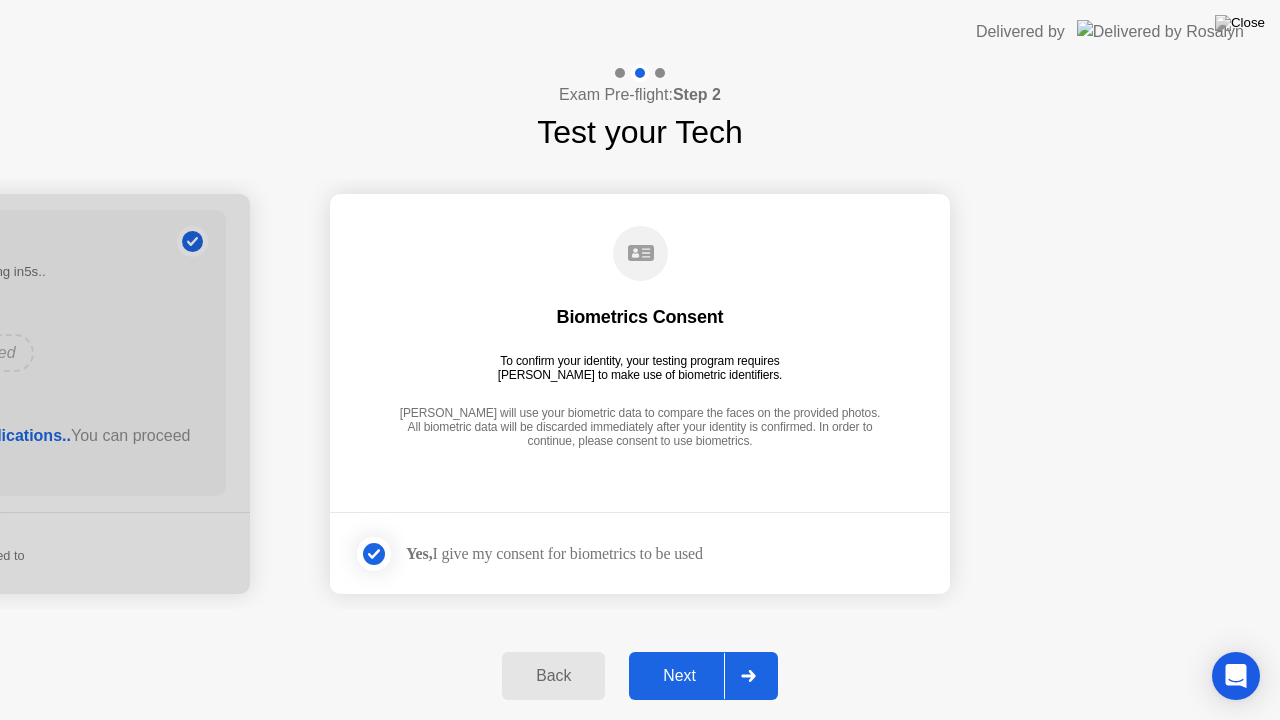 click 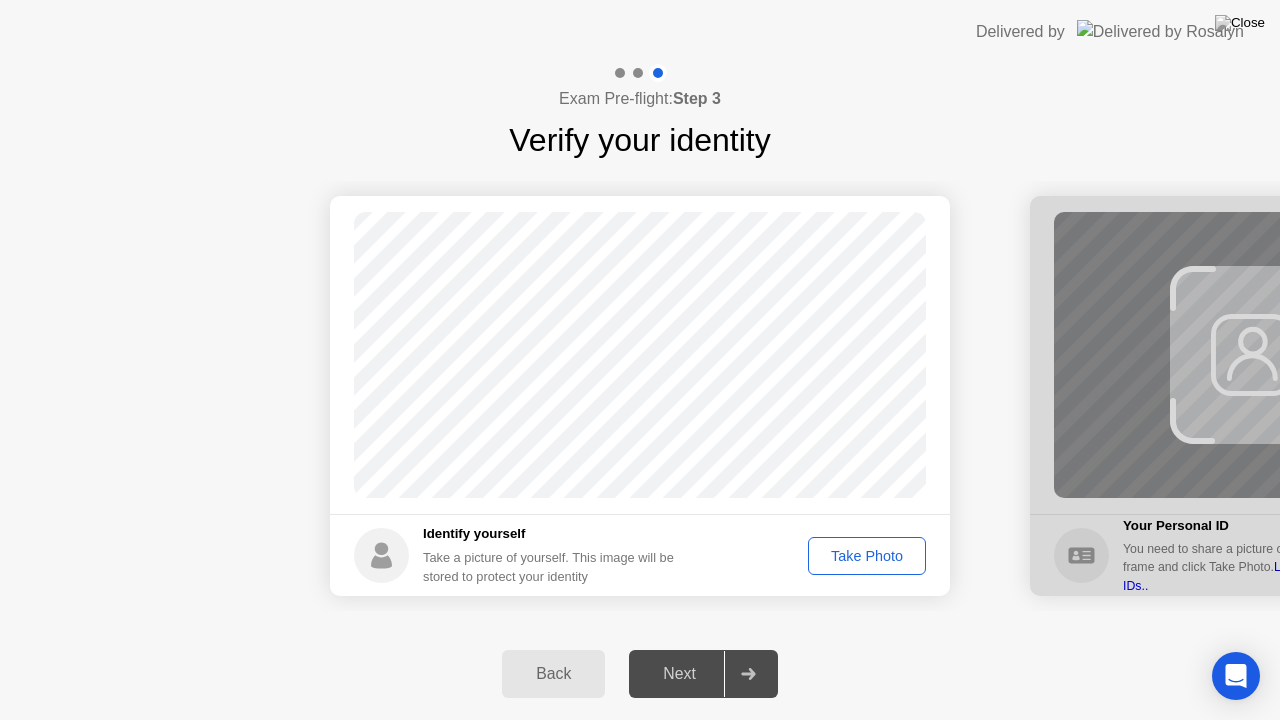 click on "Take Photo" 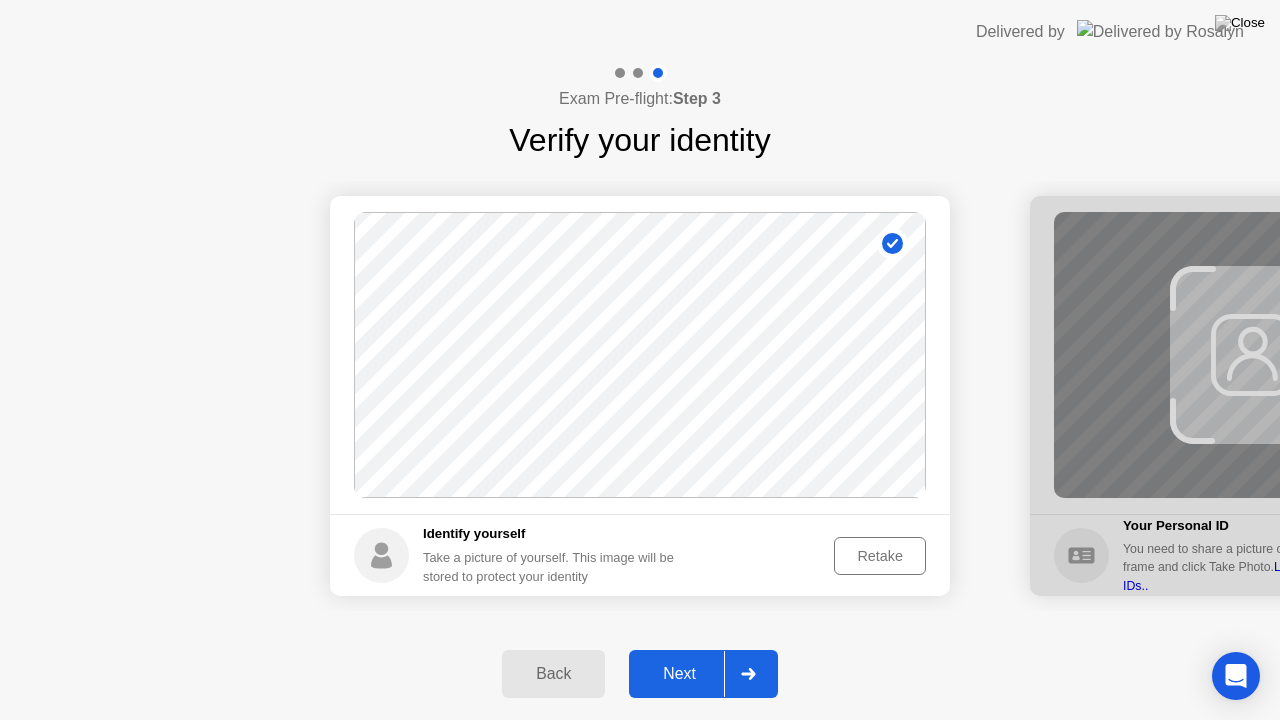 click 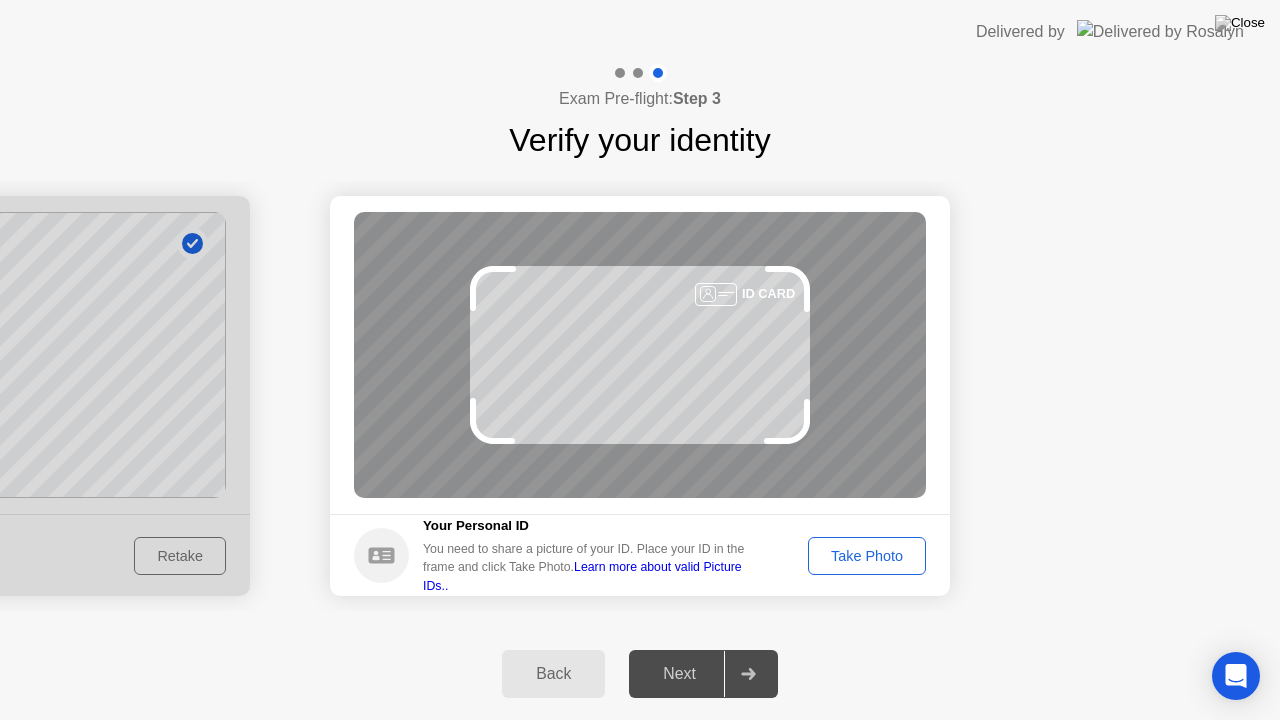 click on "Back" 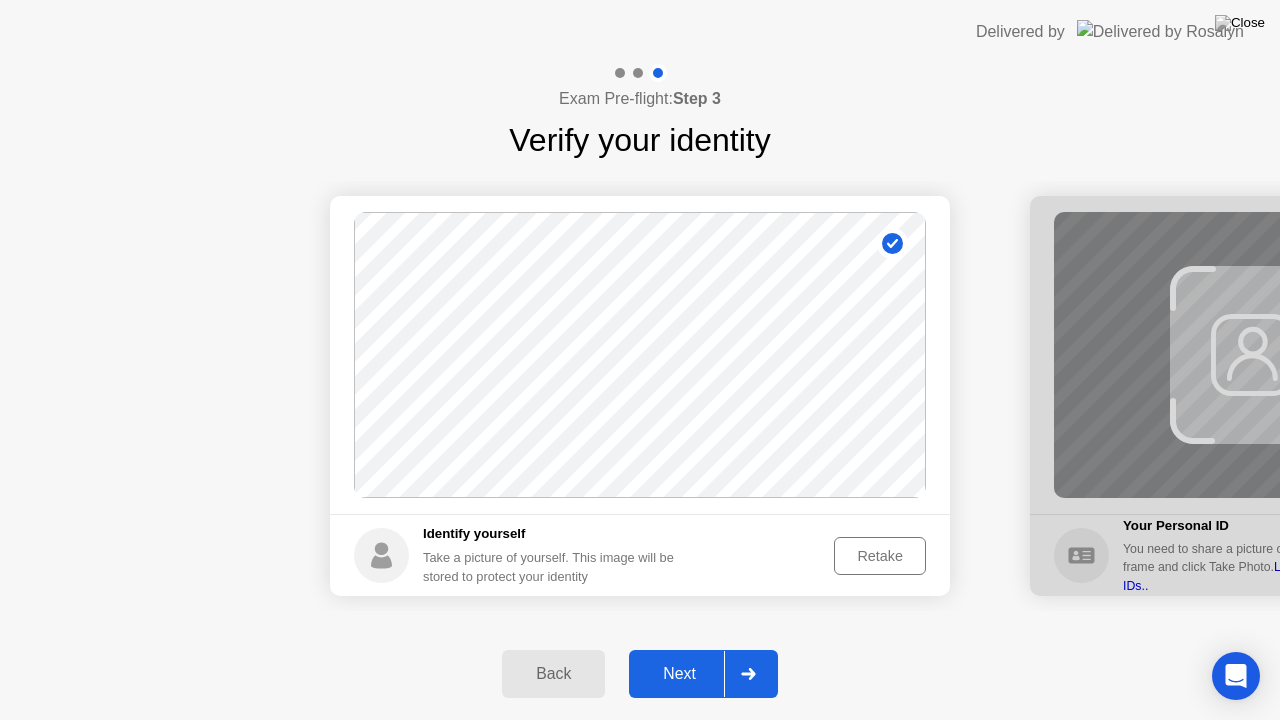click on "Retake" 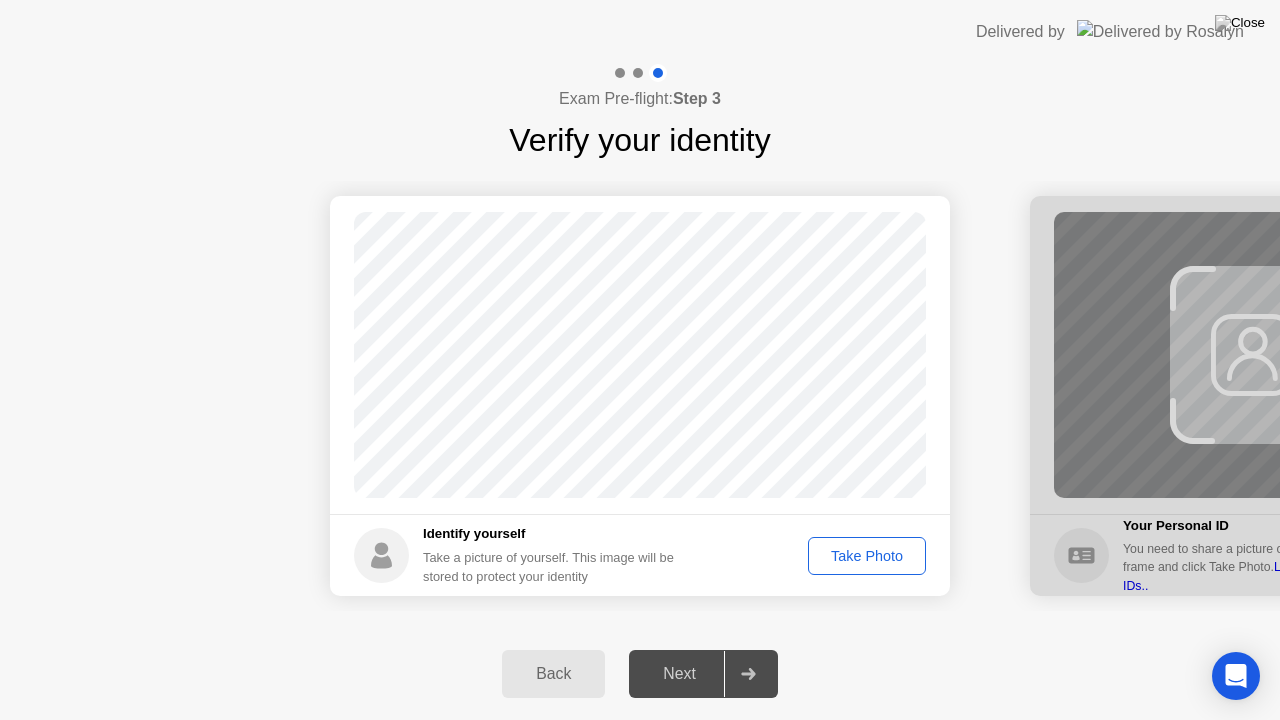 click on "Take Photo" 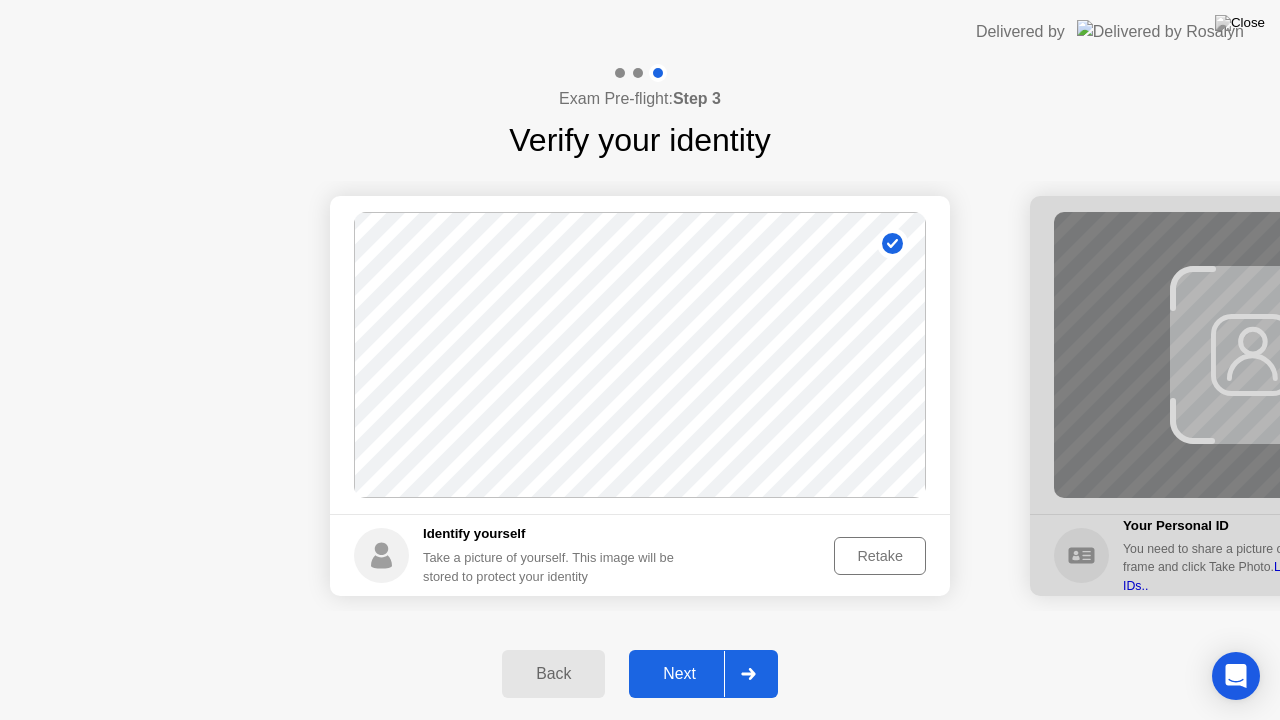 click 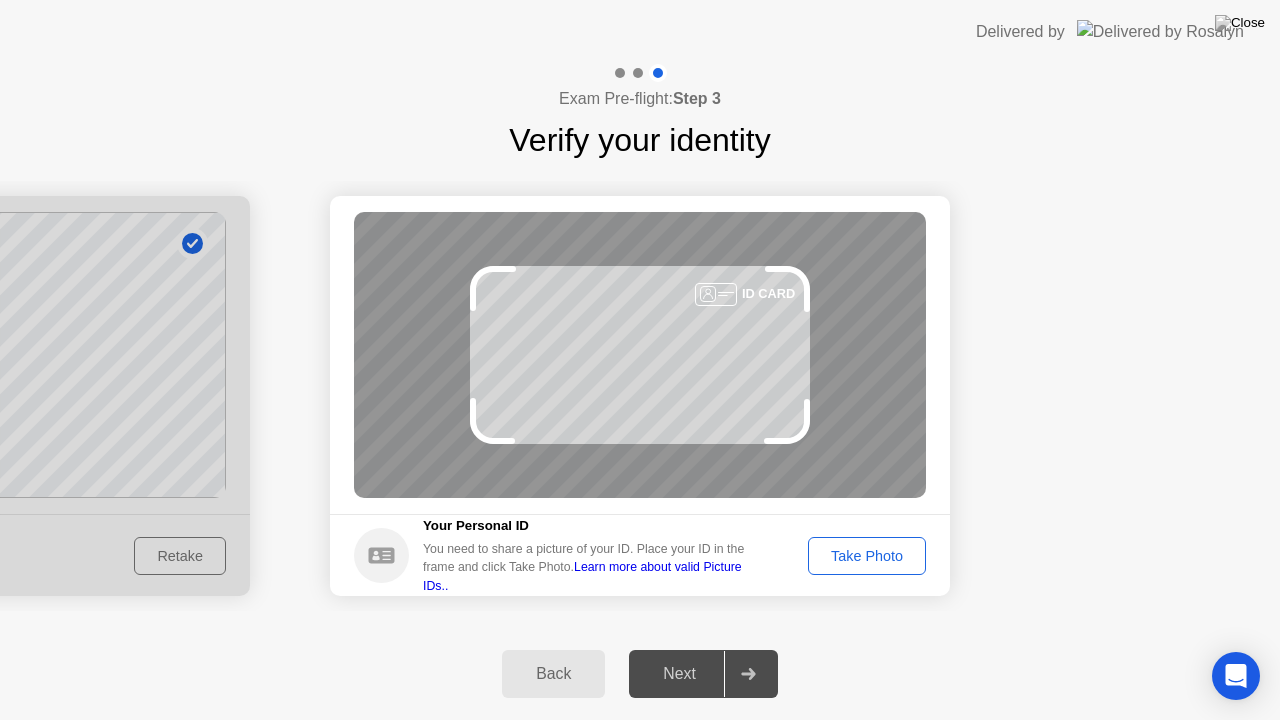 click on "Take Photo" 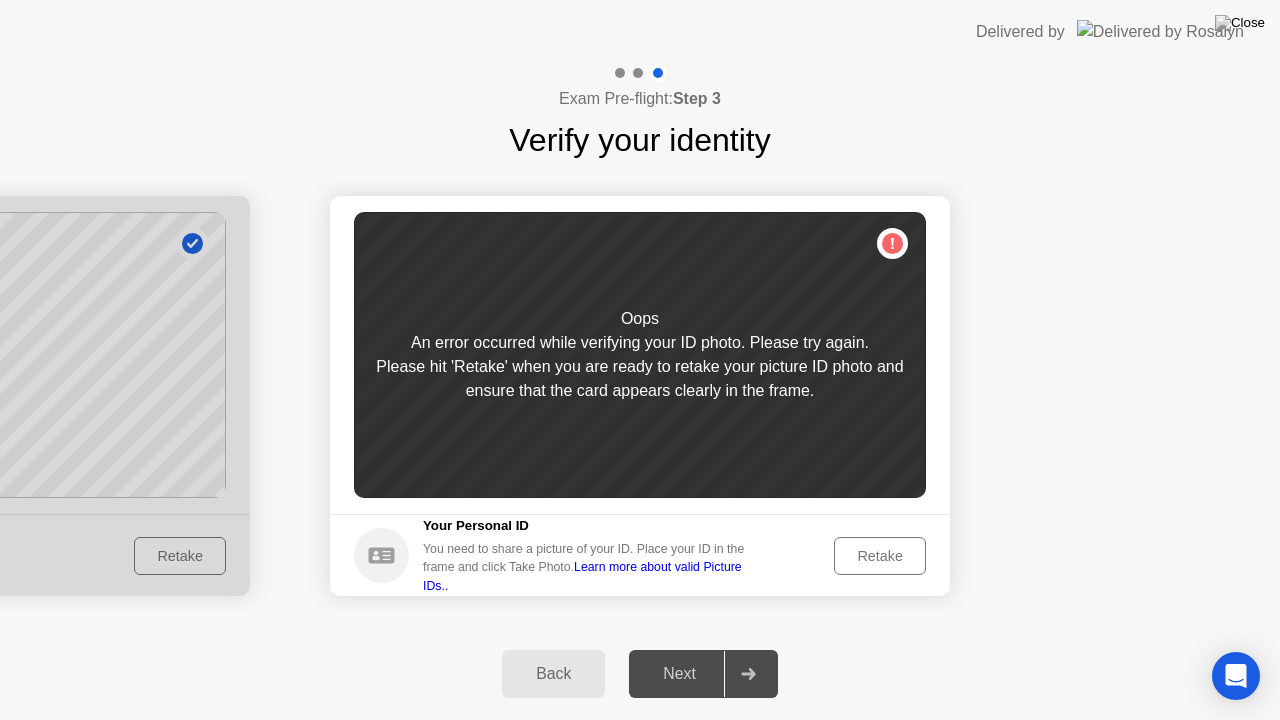 click on "Retake" 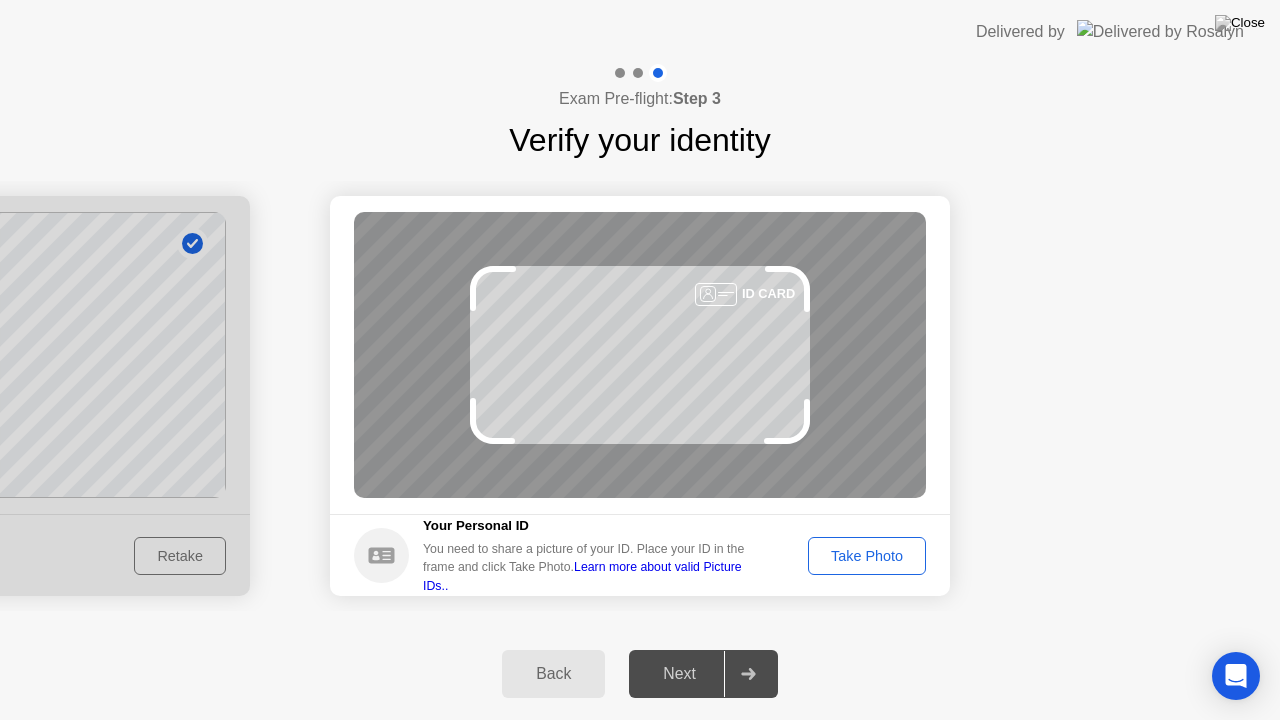 click on "Take Photo" 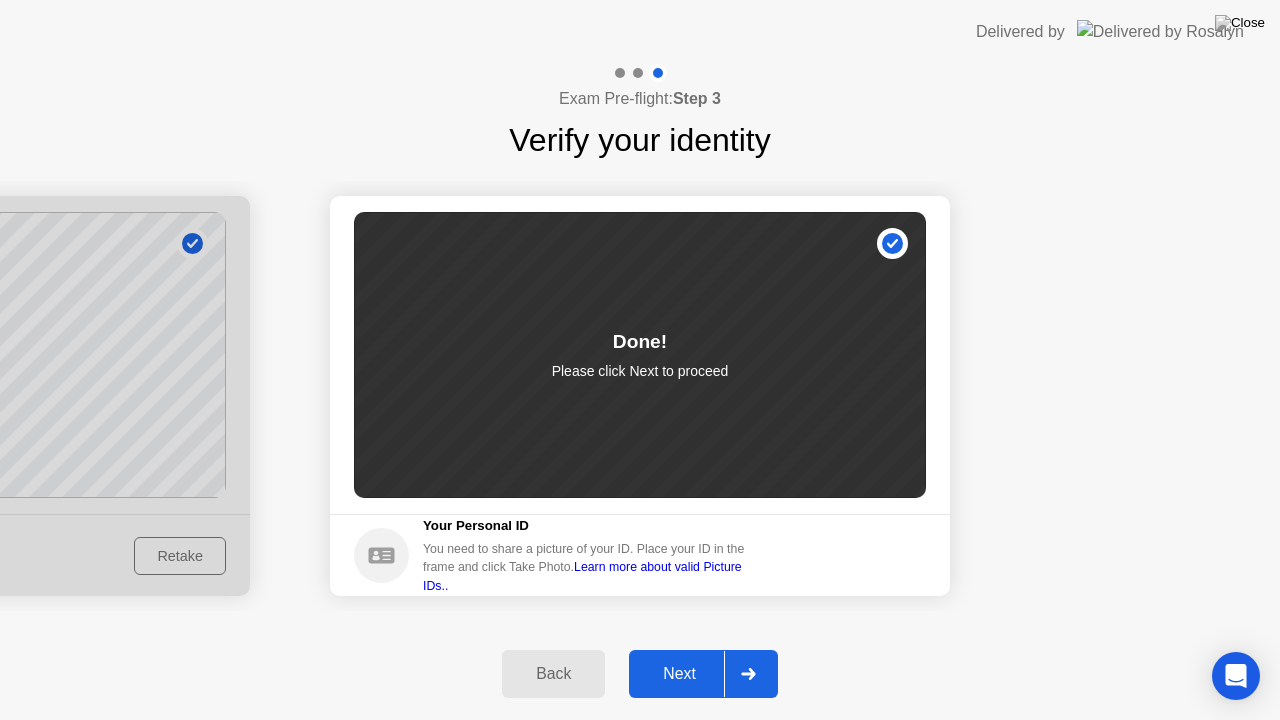 click 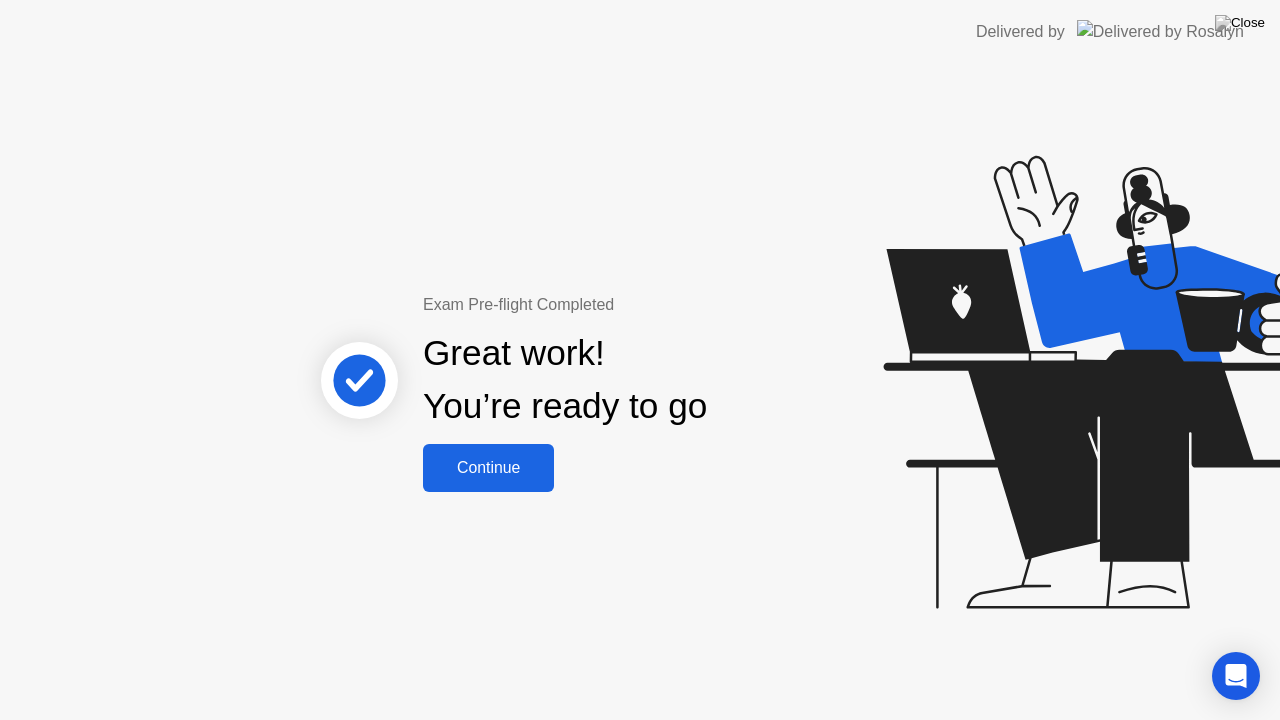 click on "Continue" 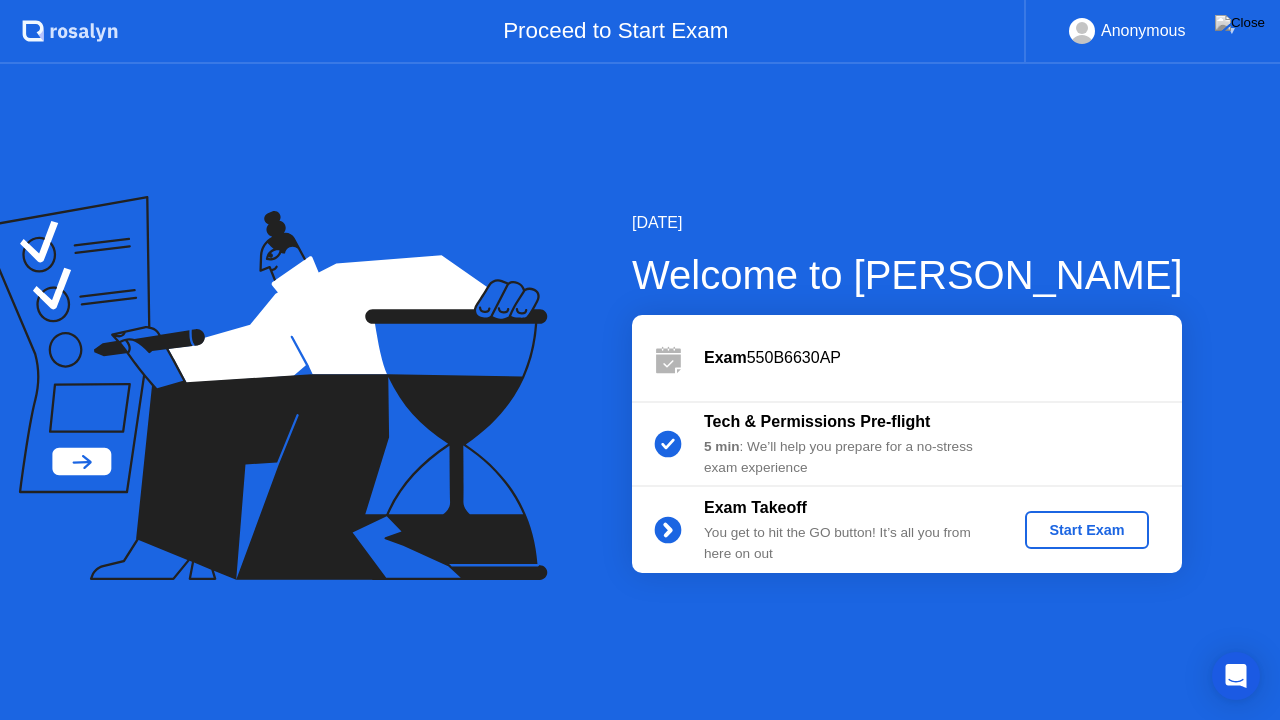 click on "Start Exam" 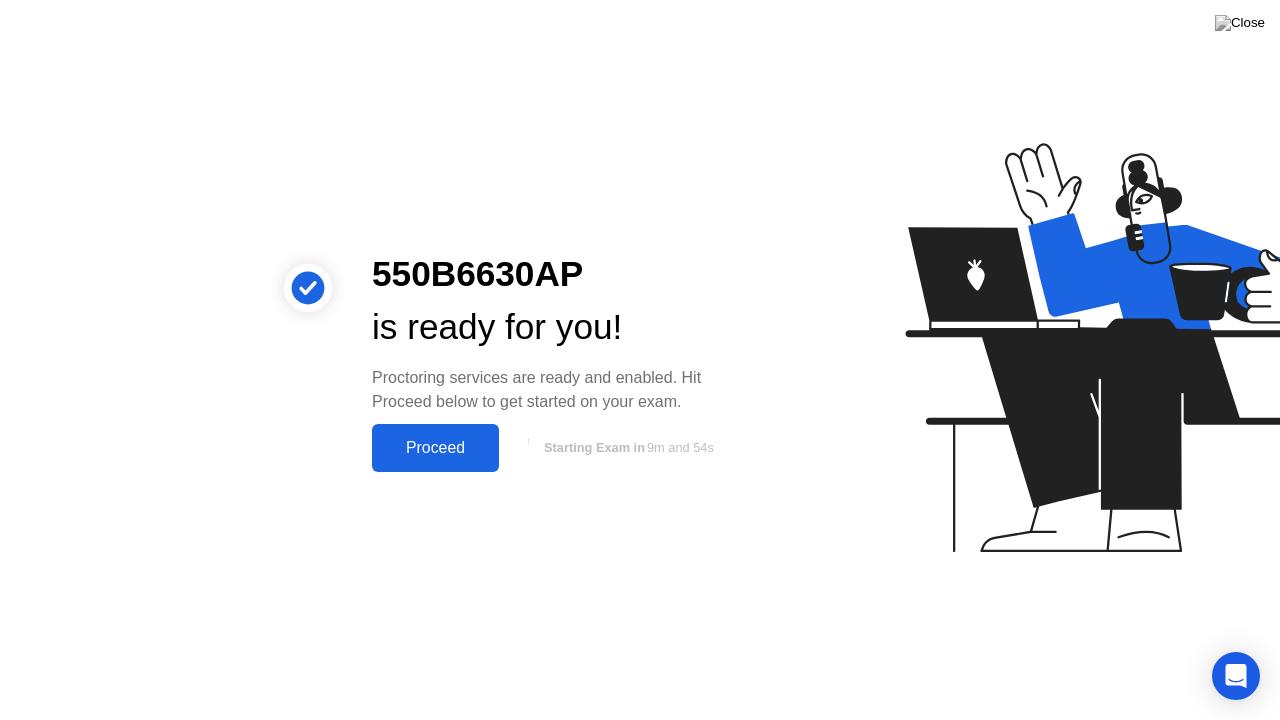 click on "Proceed" 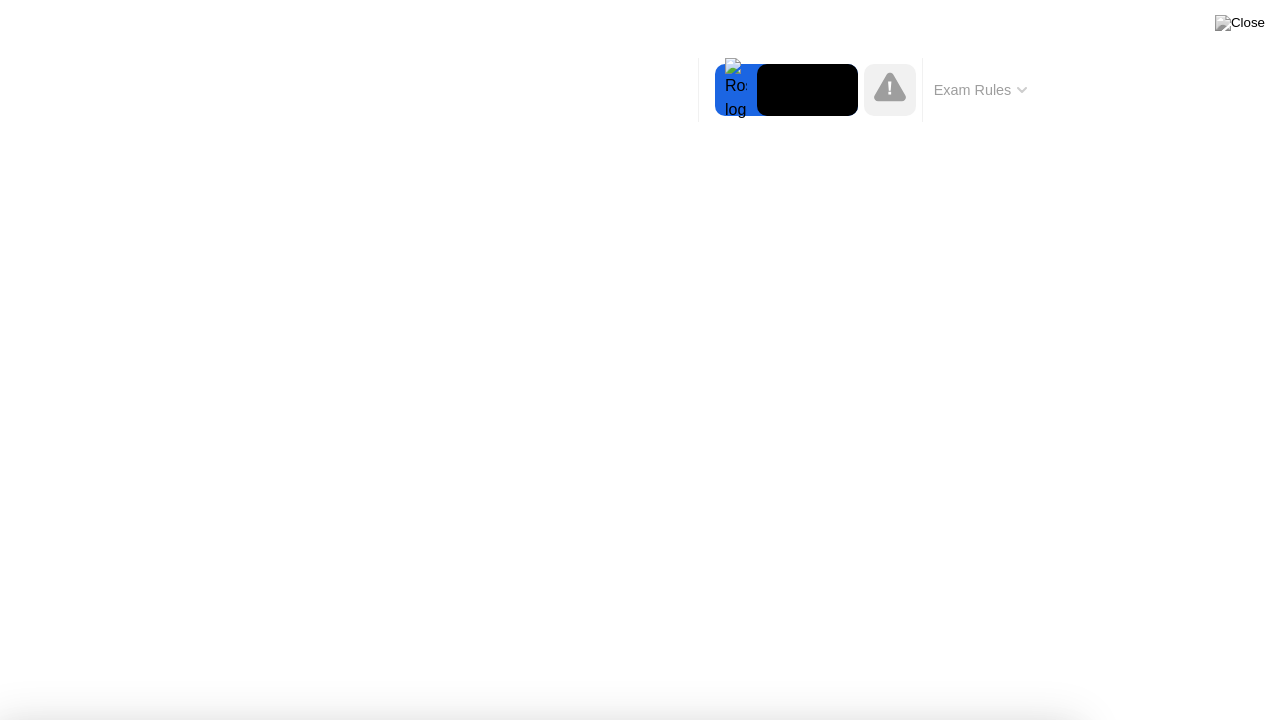 click on "Got it!" at bounding box center (647, 1249) 